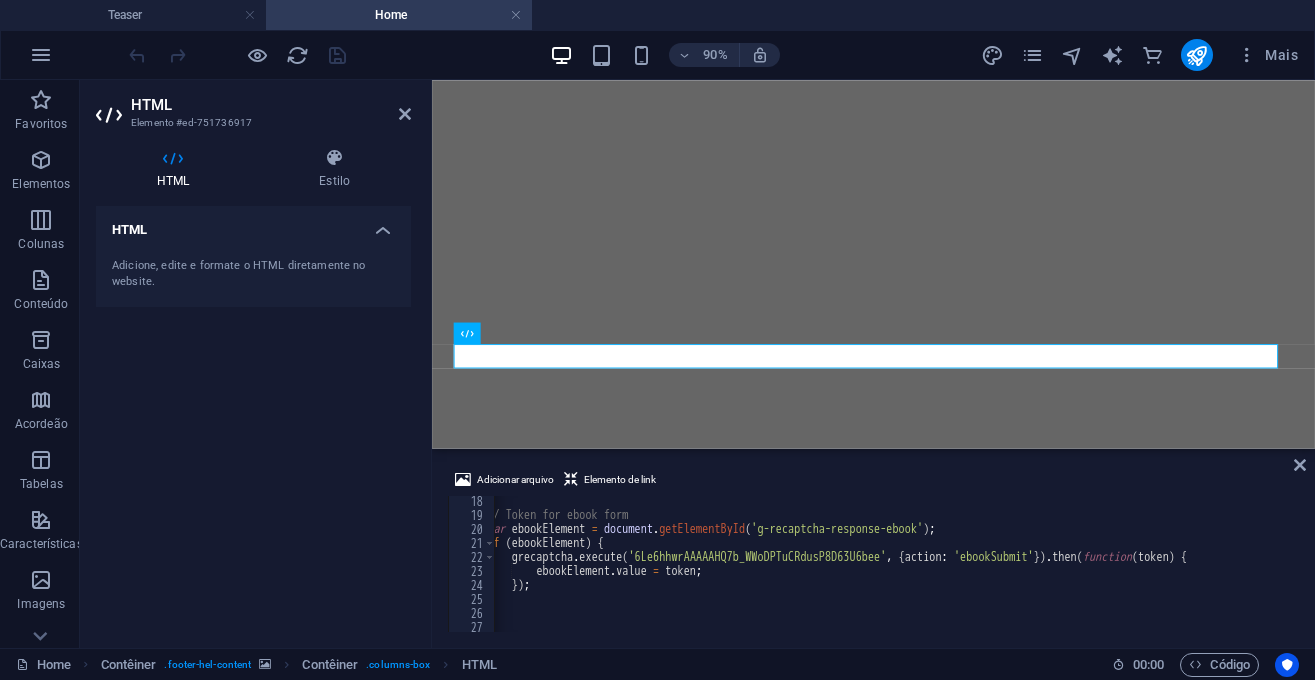 scroll, scrollTop: 0, scrollLeft: 0, axis: both 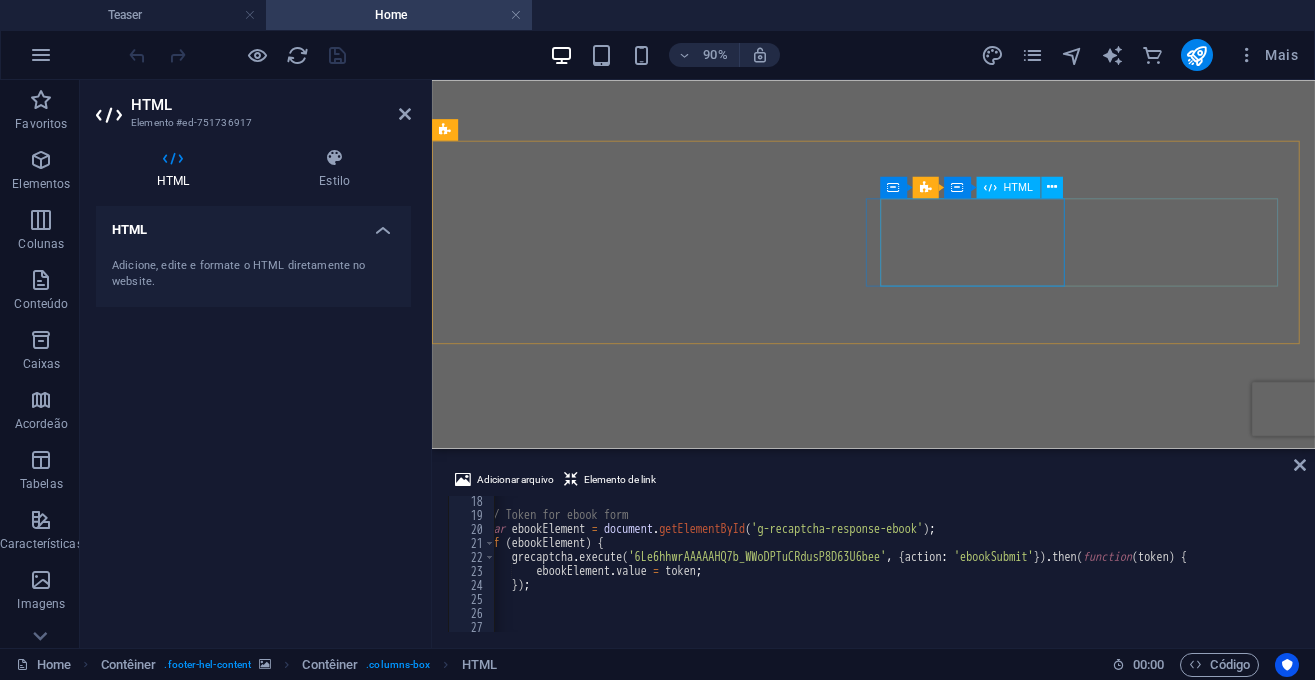 click on "HTML" at bounding box center (1018, 186) 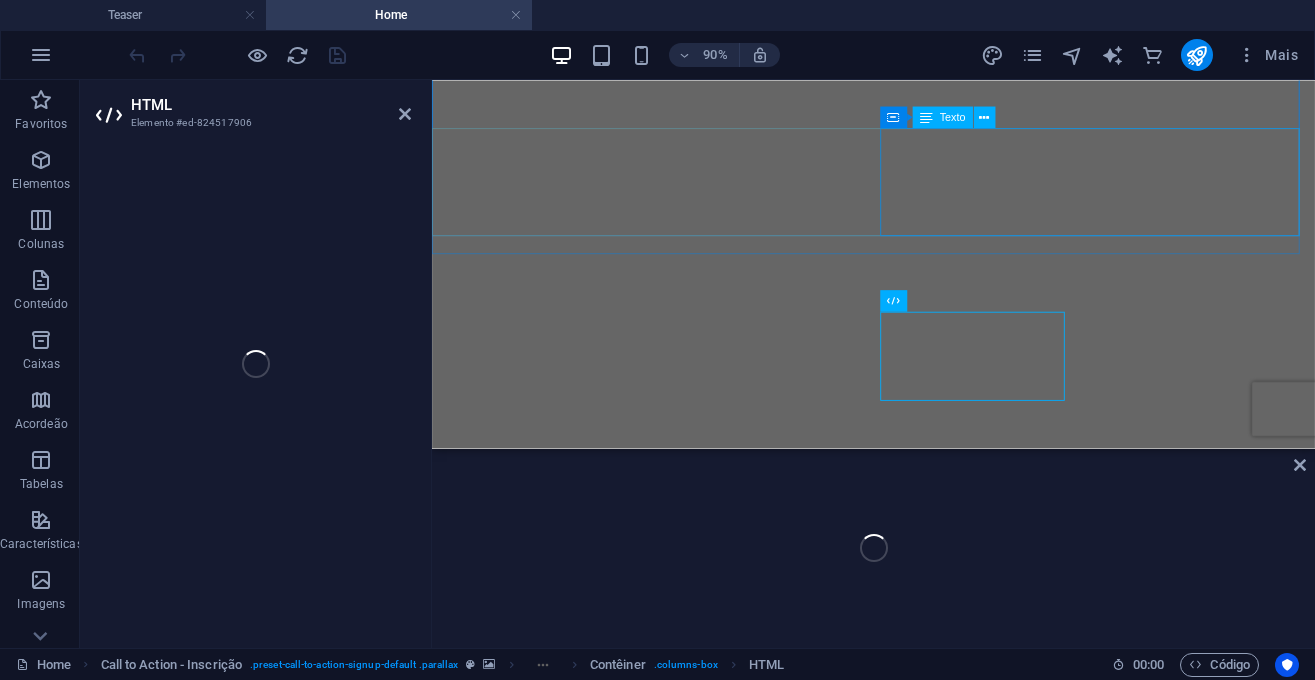 scroll, scrollTop: 6093, scrollLeft: 0, axis: vertical 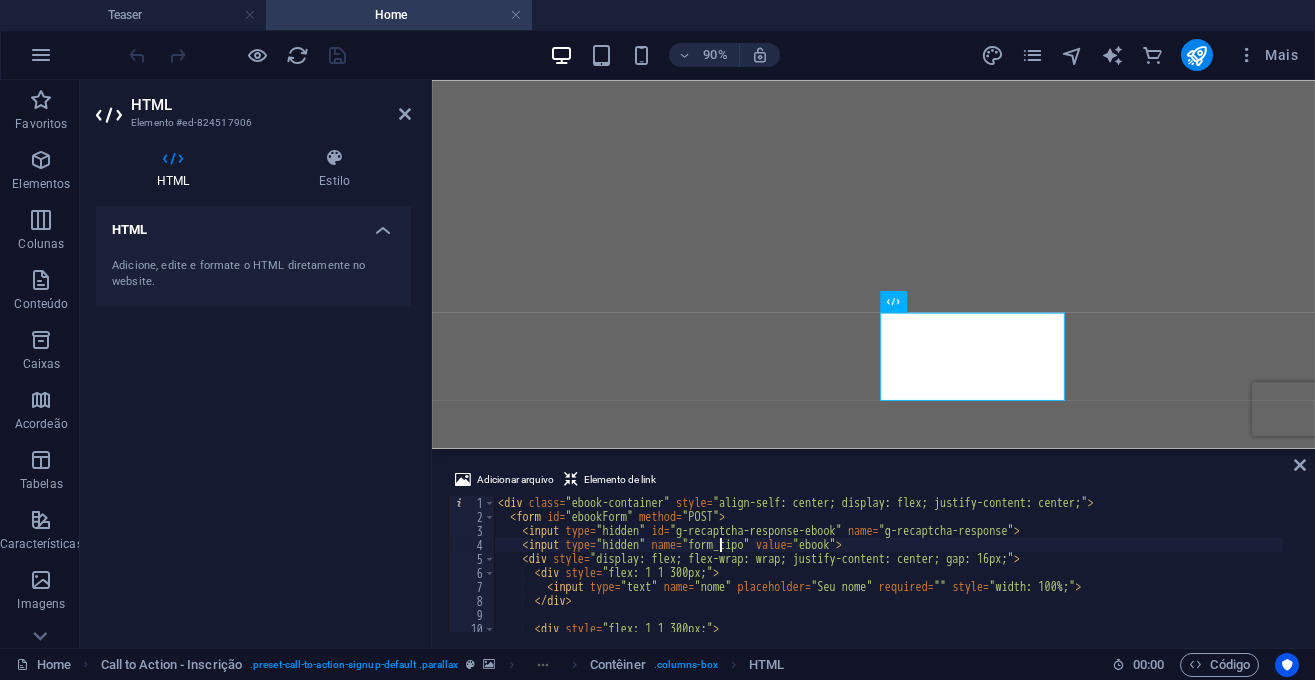 click on "< div   class = "ebook-container"   style = "align-self: center; display: flex; justify-content: center;" >    < form   id = "ebookForm"   method = "POST" >      < input   type = "hidden"   id = "g-recaptcha-response-ebook"   name = "g-recaptcha-response" >      < input   type = "hidden"   name = "form_tipo"   value = "ebook" >      < div   style = "display: flex; flex-wrap: wrap; justify-content: center; gap: 16px;" >         < div   style = "flex: 1 1 300px;" >           < input   type = "text"   name = "nome"   placeholder = "[NAME]"   required = ""   style = "width: 100%;" >         < / div >         < div   style = "flex: 1 1 300px;" >           < input   type = "email"   name = "email"   placeholder = "[EMAIL]"   required = ""   style = "width: 100%;" >" at bounding box center [888, 578] 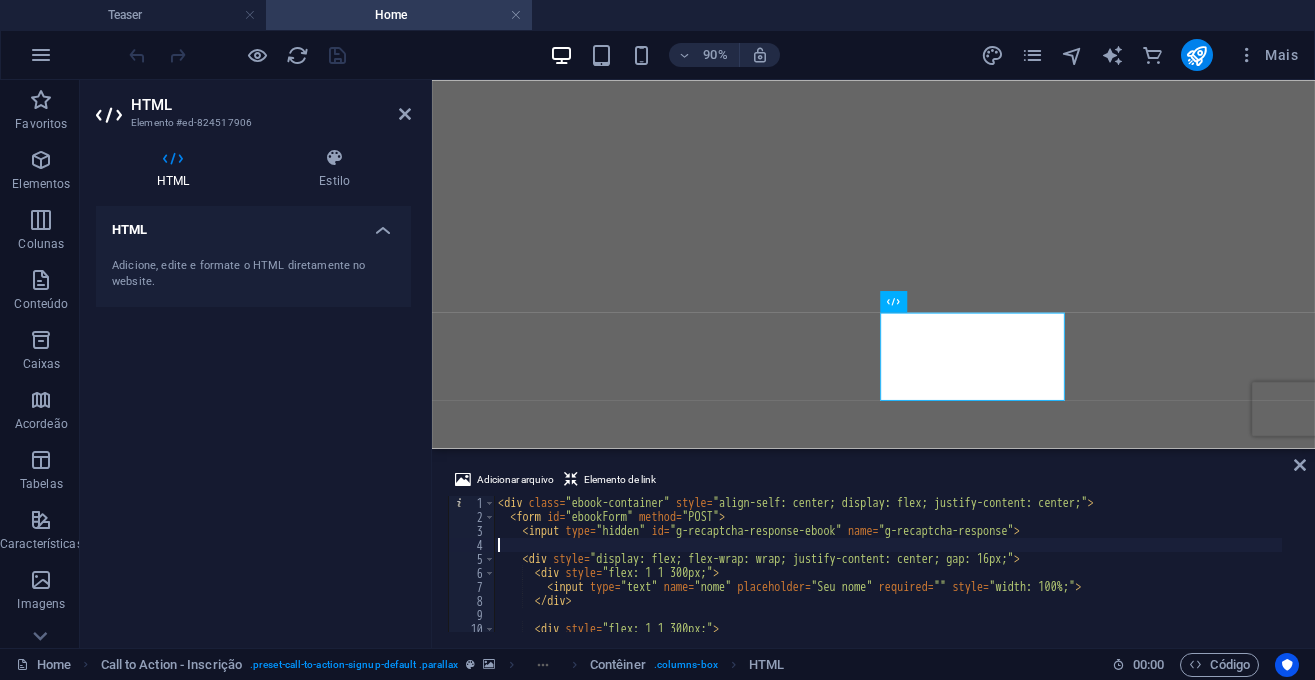 type on "<input type="hidden" id="g-recaptcha-response-ebook" name="g-recaptcha-response">" 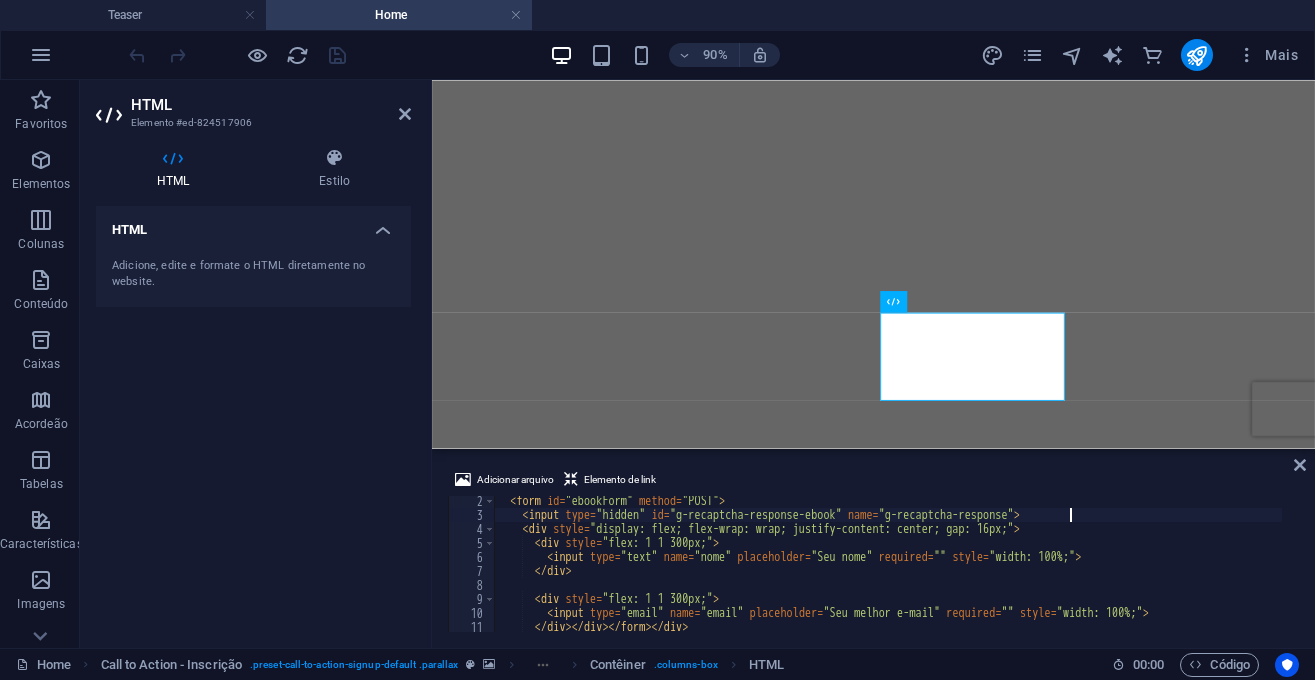 scroll, scrollTop: 18, scrollLeft: 0, axis: vertical 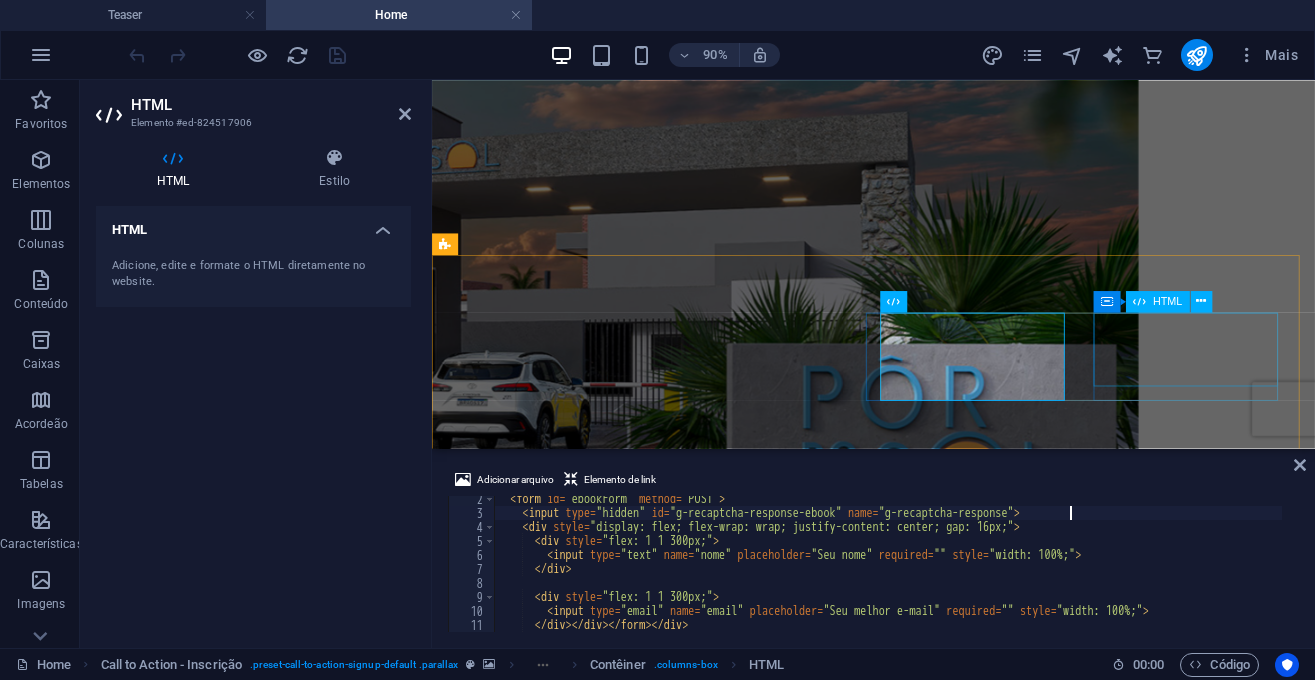 click on "HTML" at bounding box center (1167, 301) 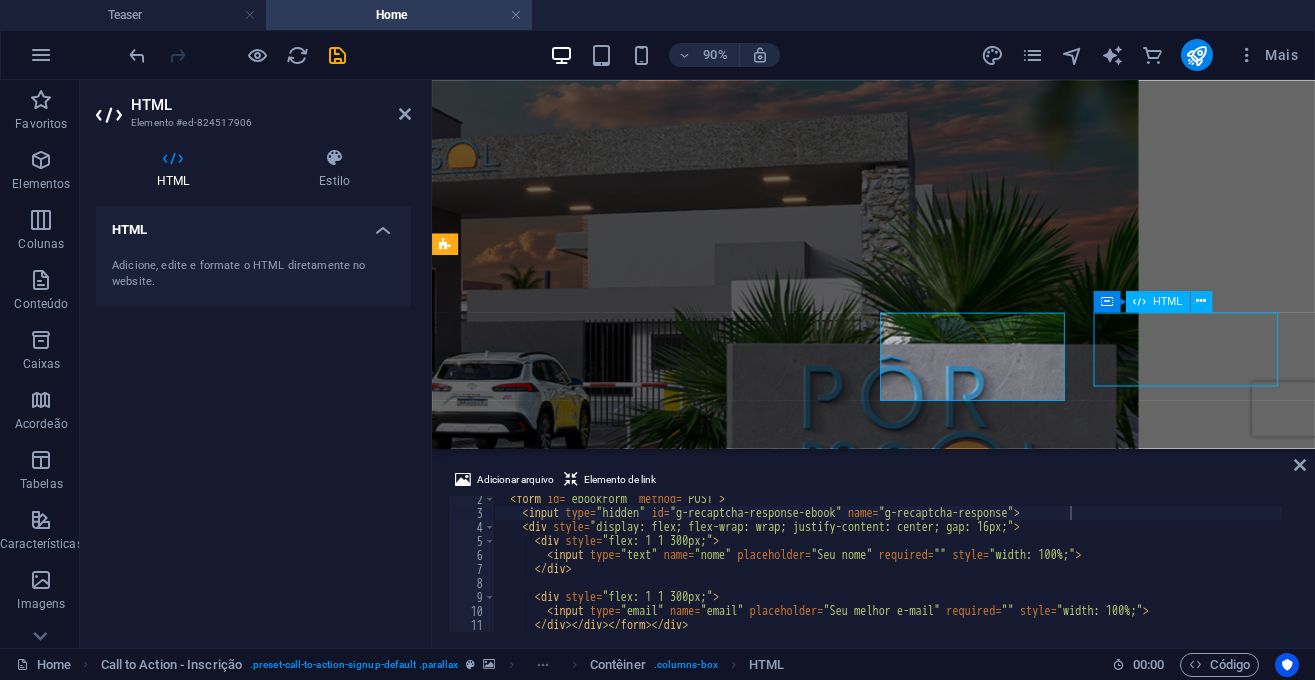 click on "HTML" at bounding box center [1167, 301] 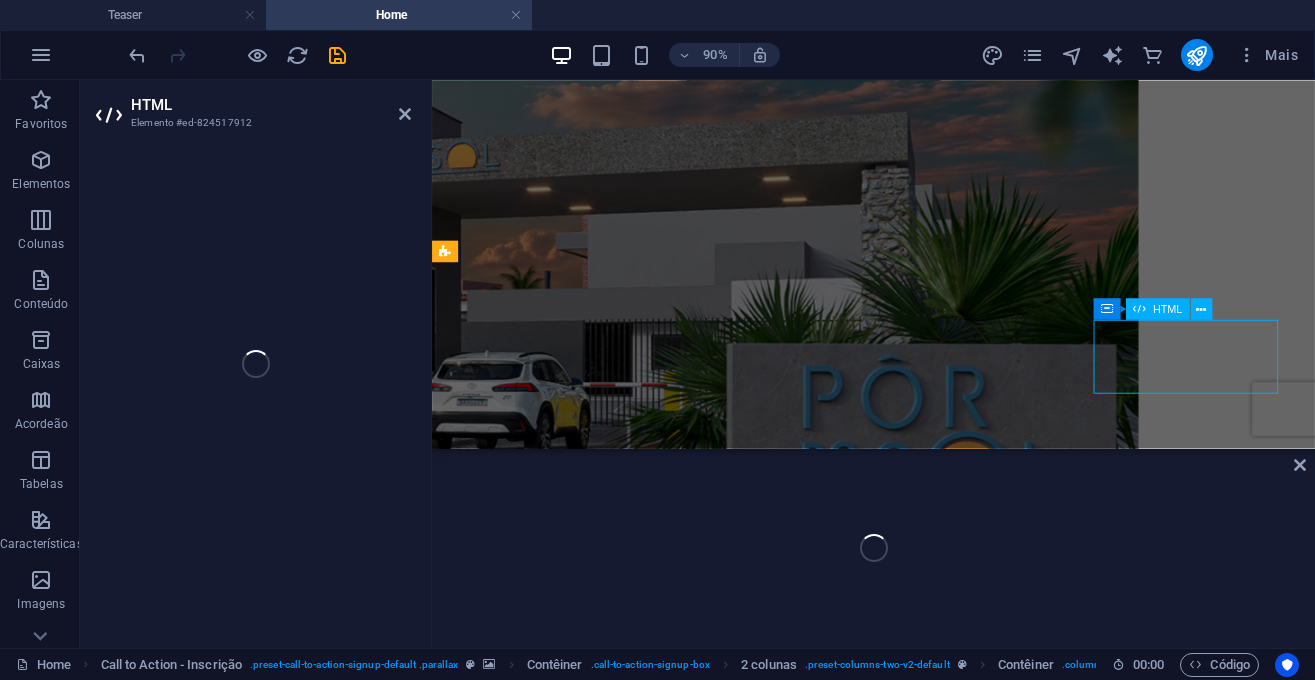 scroll, scrollTop: 6084, scrollLeft: 0, axis: vertical 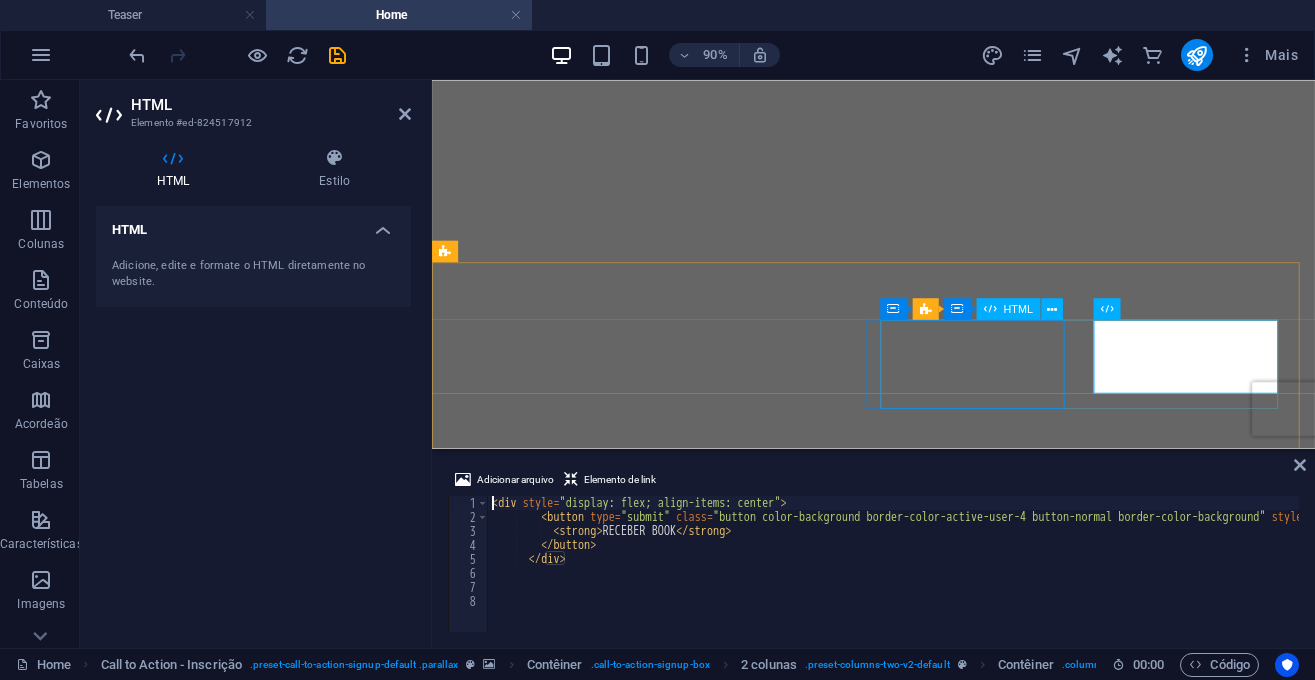 click on "HTML" at bounding box center (1018, 309) 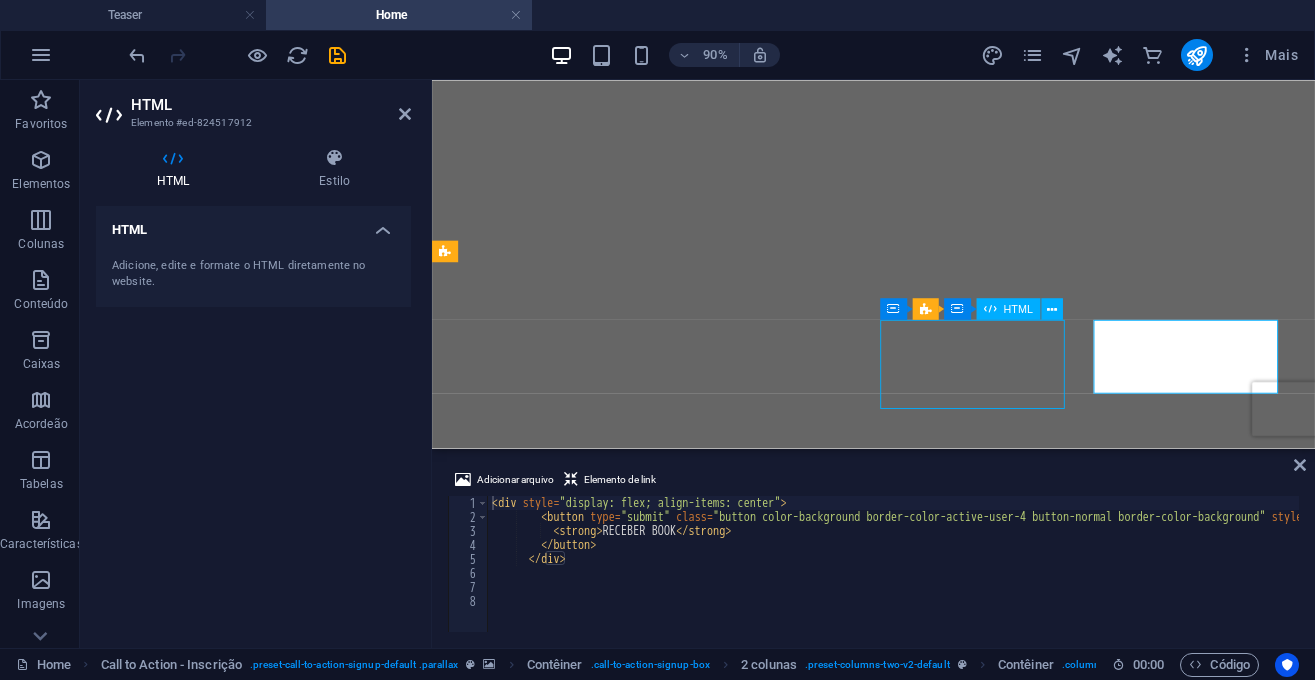 click on "HTML" at bounding box center [1018, 309] 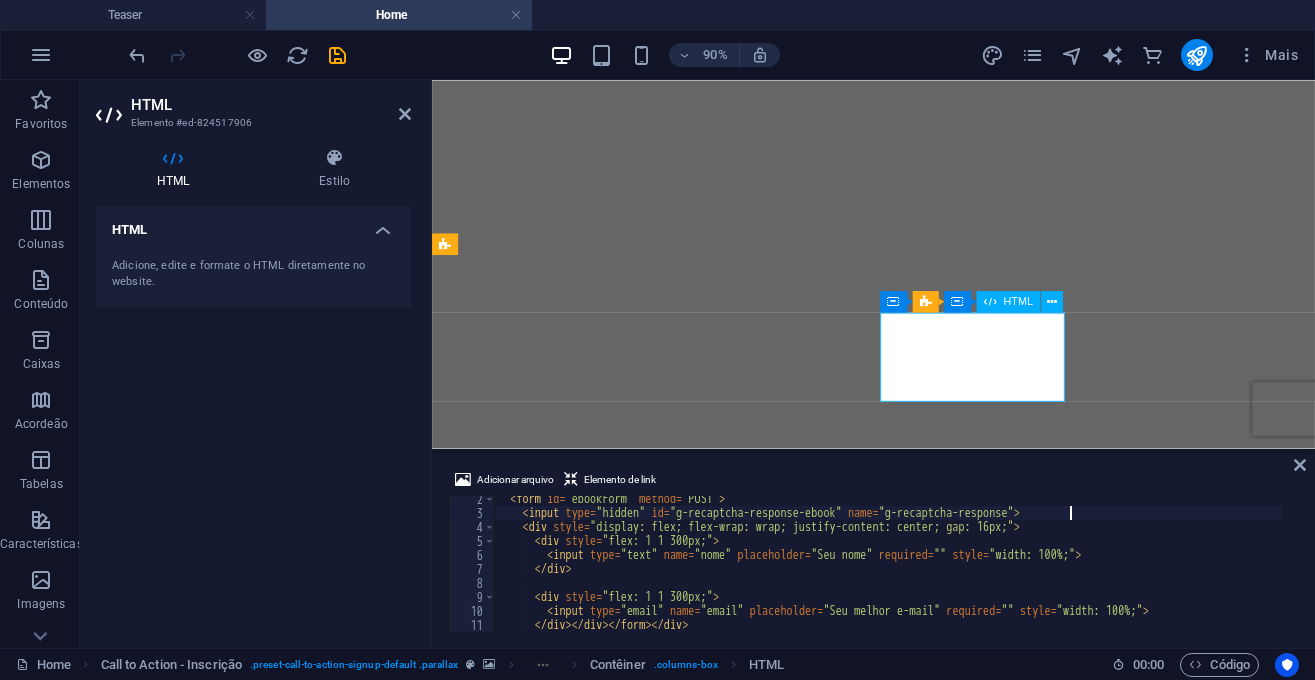 scroll, scrollTop: 6092, scrollLeft: 0, axis: vertical 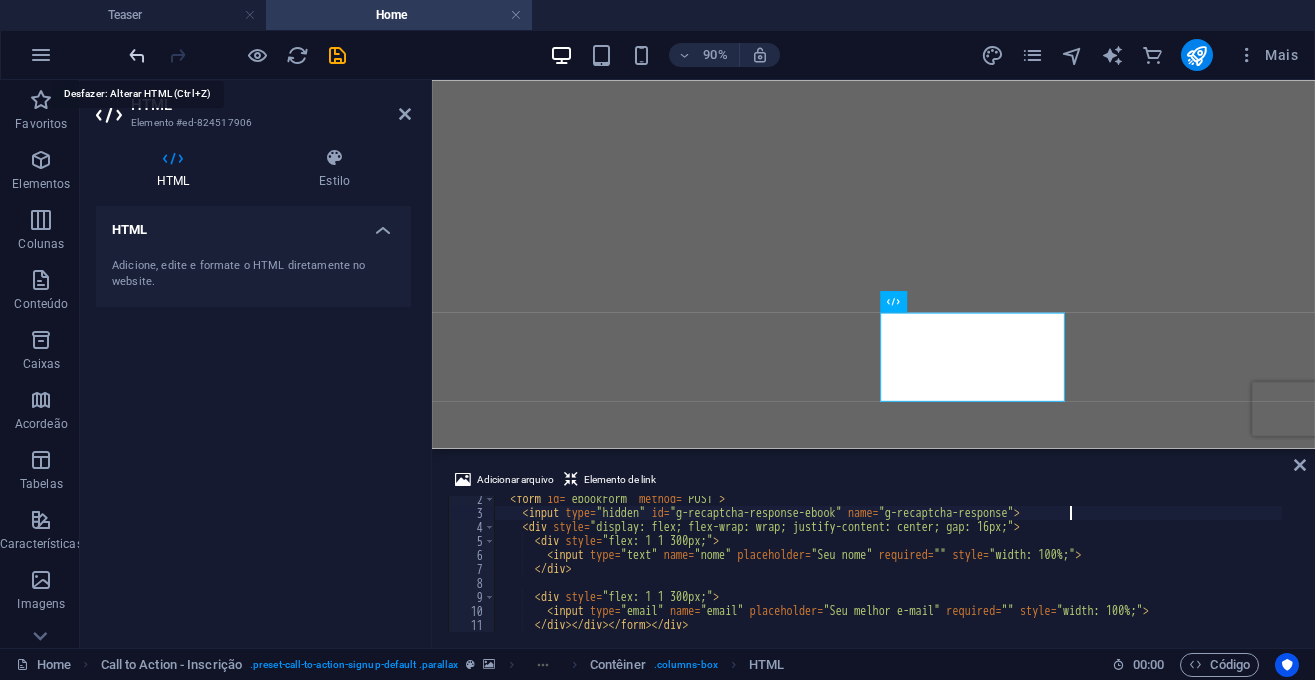 click at bounding box center [137, 55] 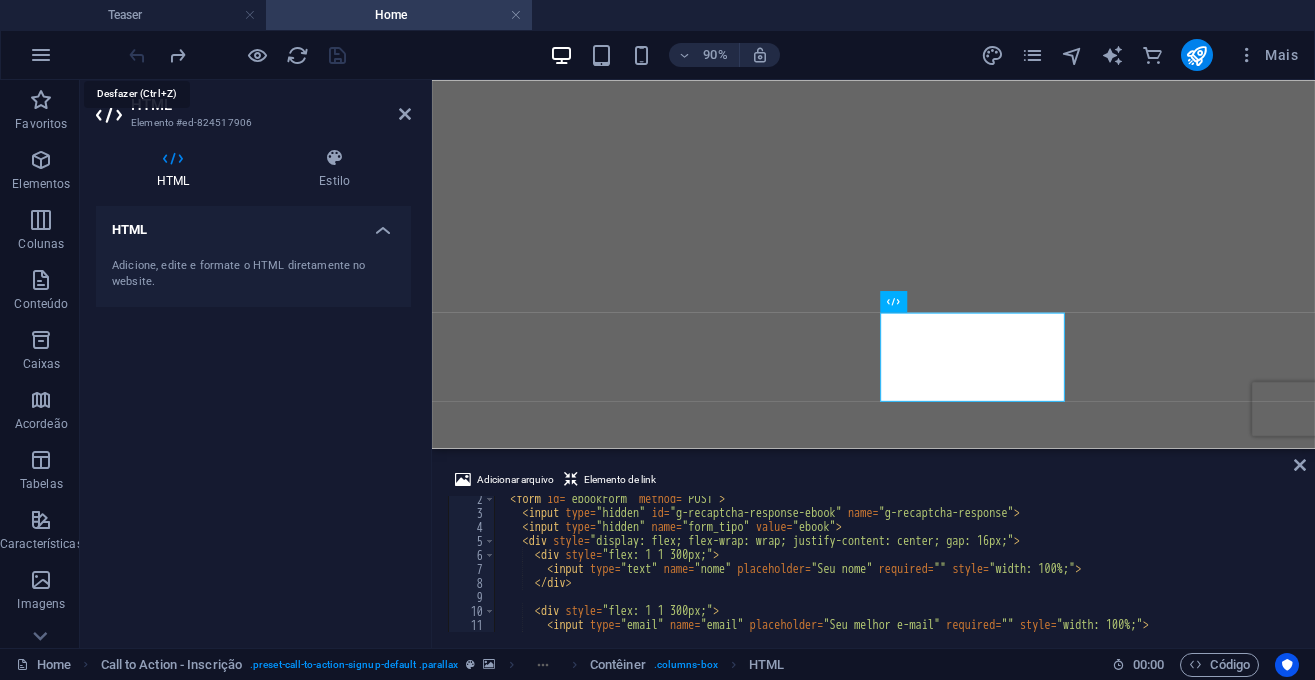 scroll, scrollTop: 18, scrollLeft: 0, axis: vertical 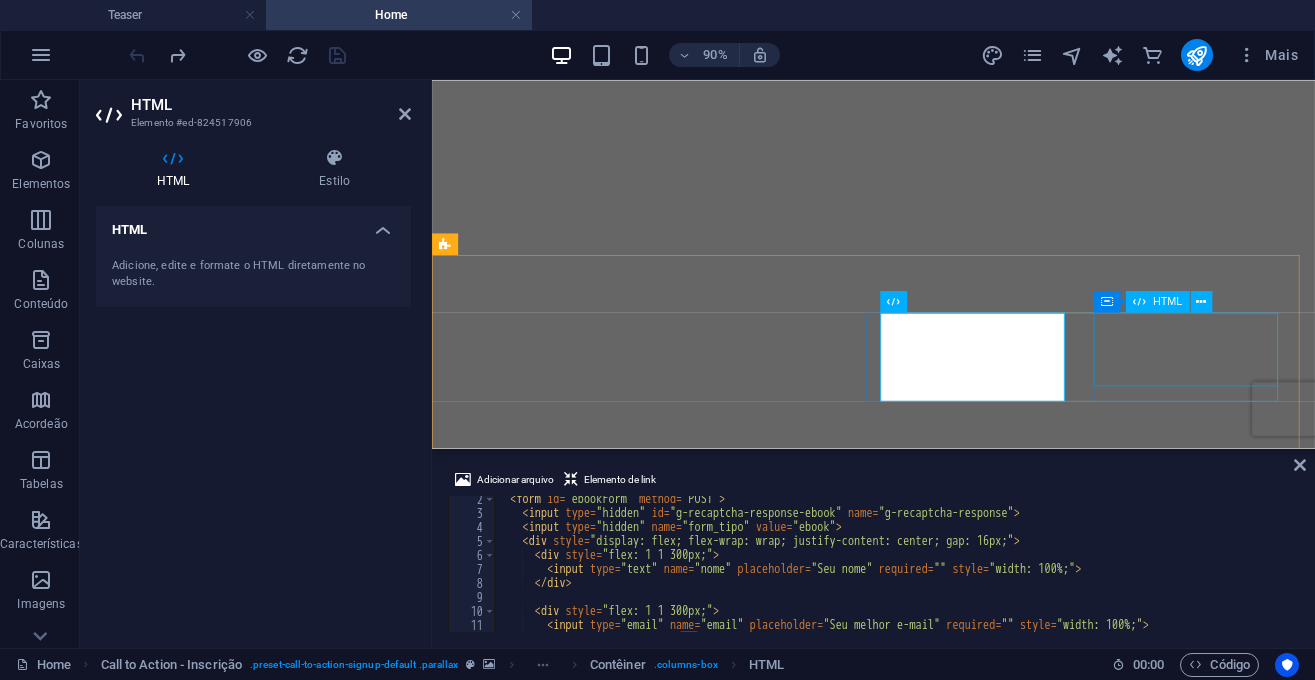 click on "HTML" at bounding box center [1167, 301] 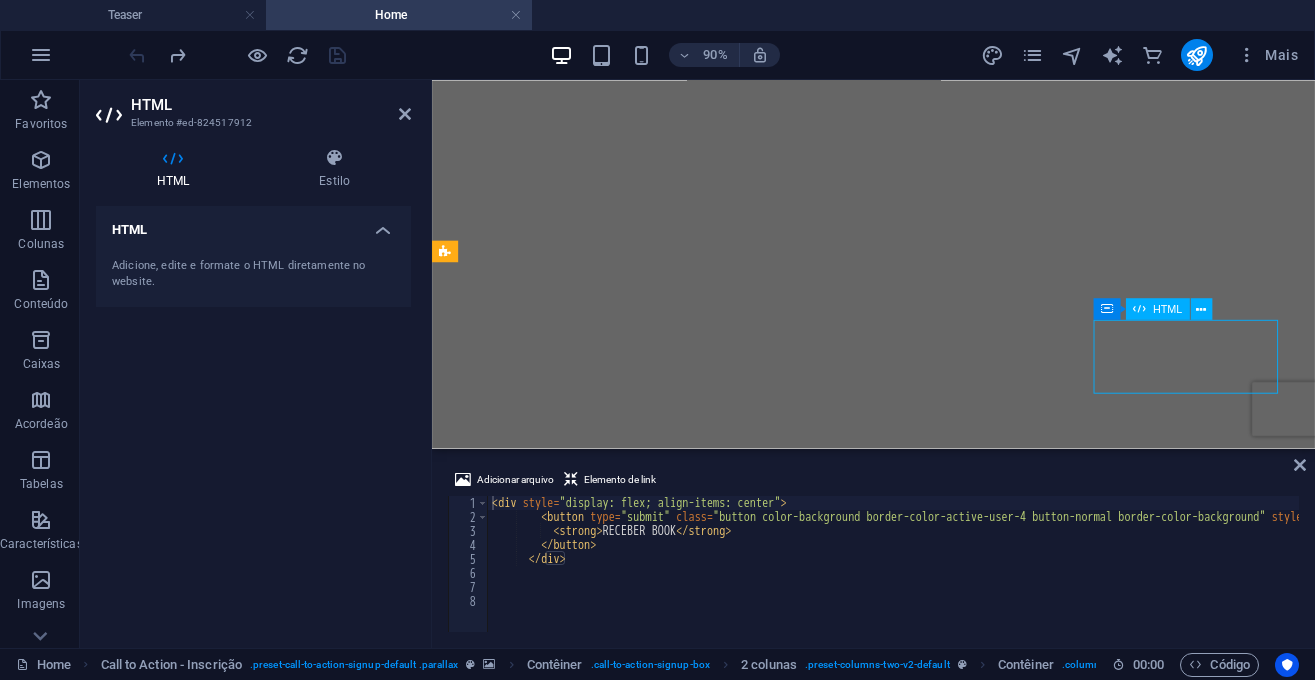 scroll, scrollTop: 6084, scrollLeft: 0, axis: vertical 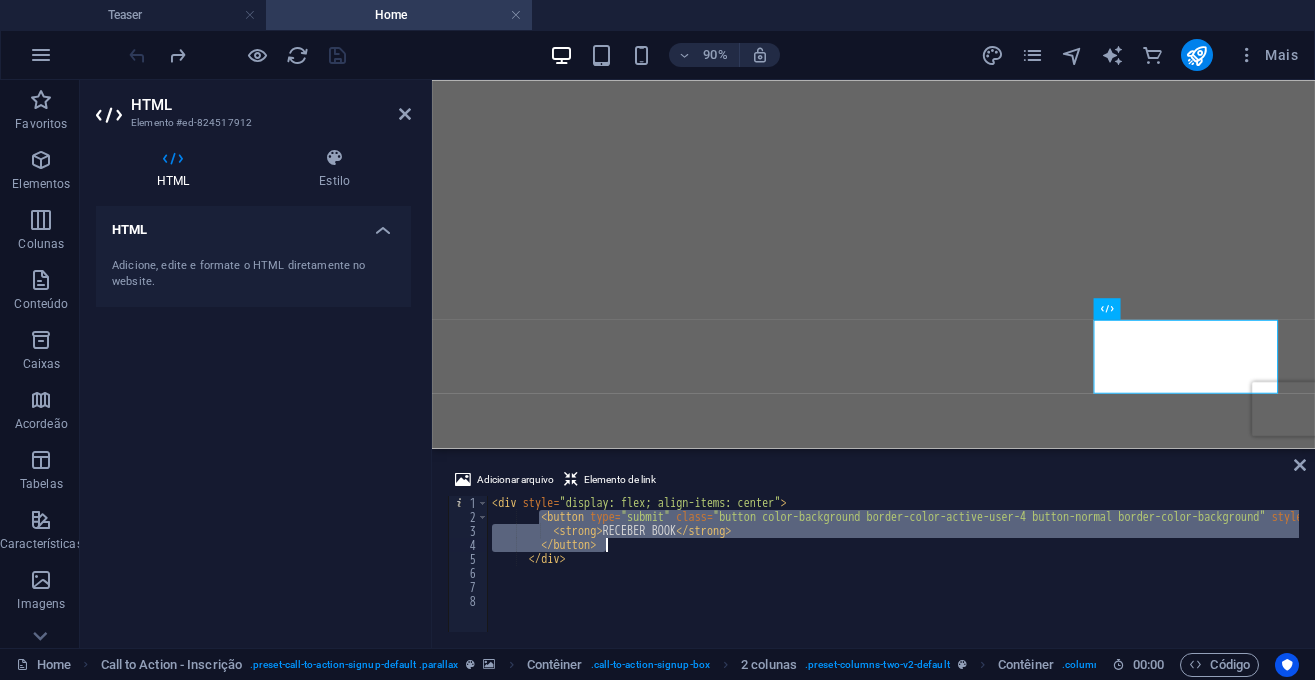 drag, startPoint x: 541, startPoint y: 517, endPoint x: 639, endPoint y: 541, distance: 100.89599 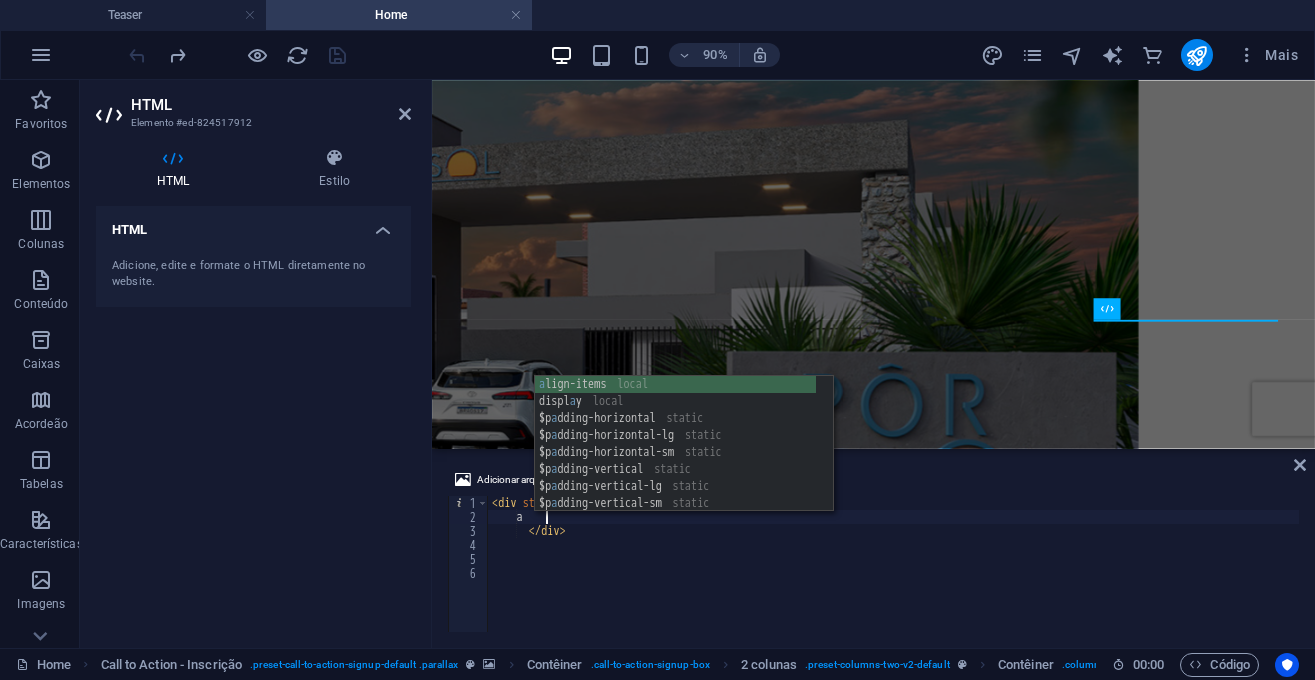 scroll, scrollTop: 0, scrollLeft: 4, axis: horizontal 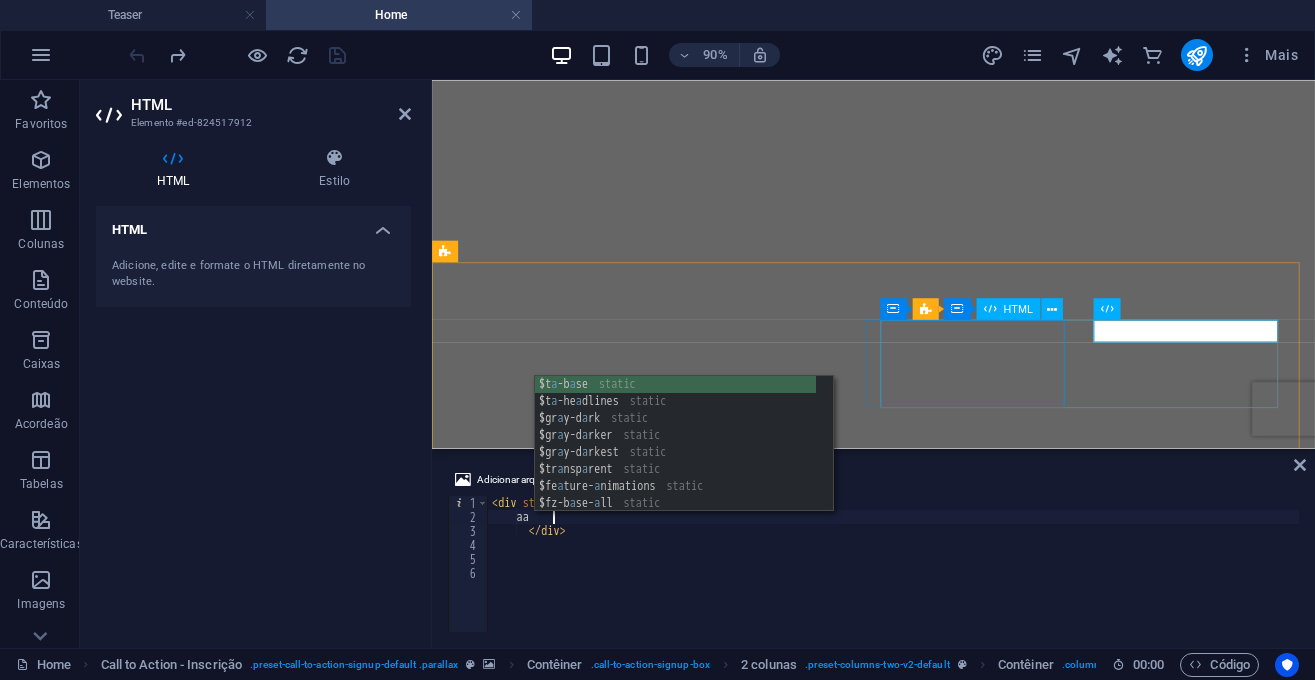 click on "HTML" at bounding box center [1018, 308] 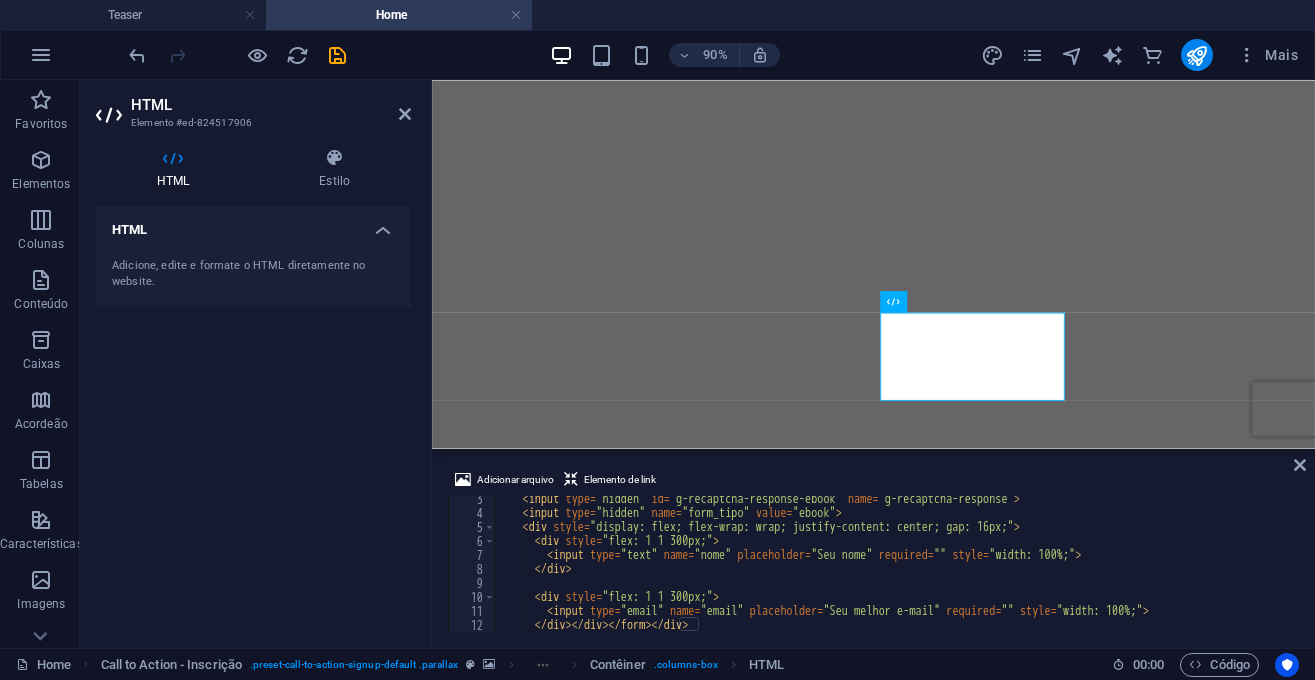 scroll, scrollTop: 32, scrollLeft: 0, axis: vertical 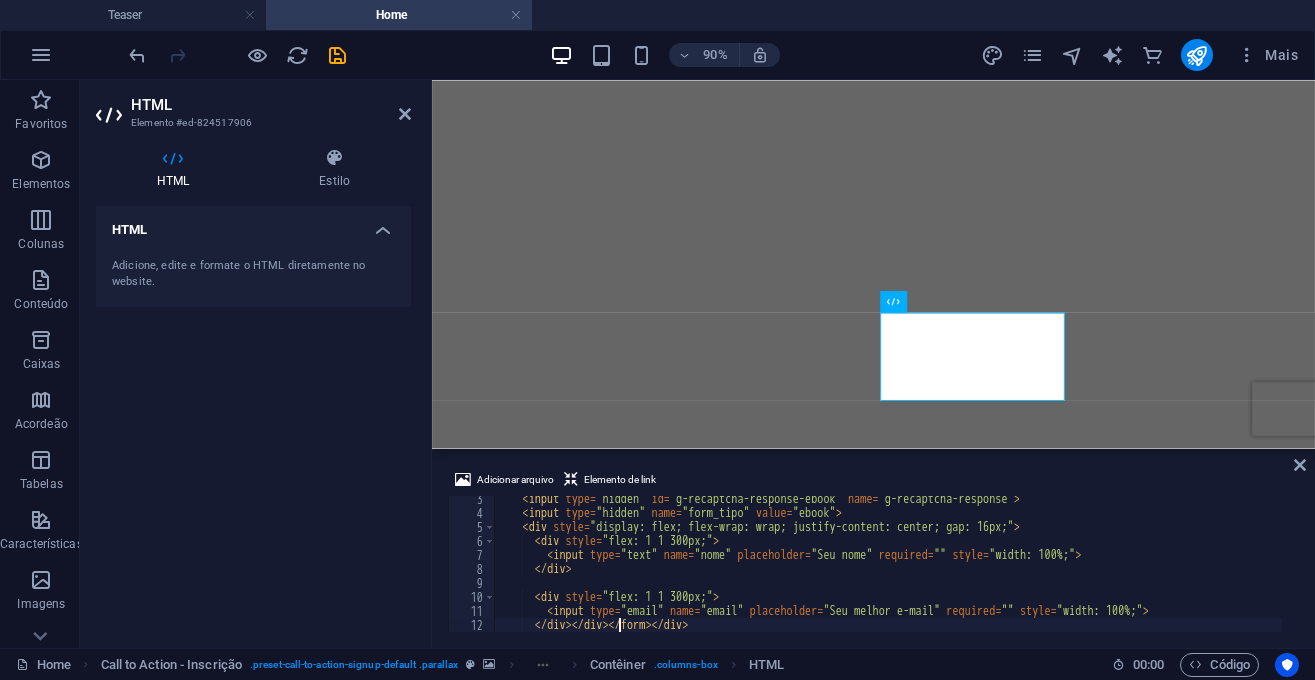 paste on "</button" 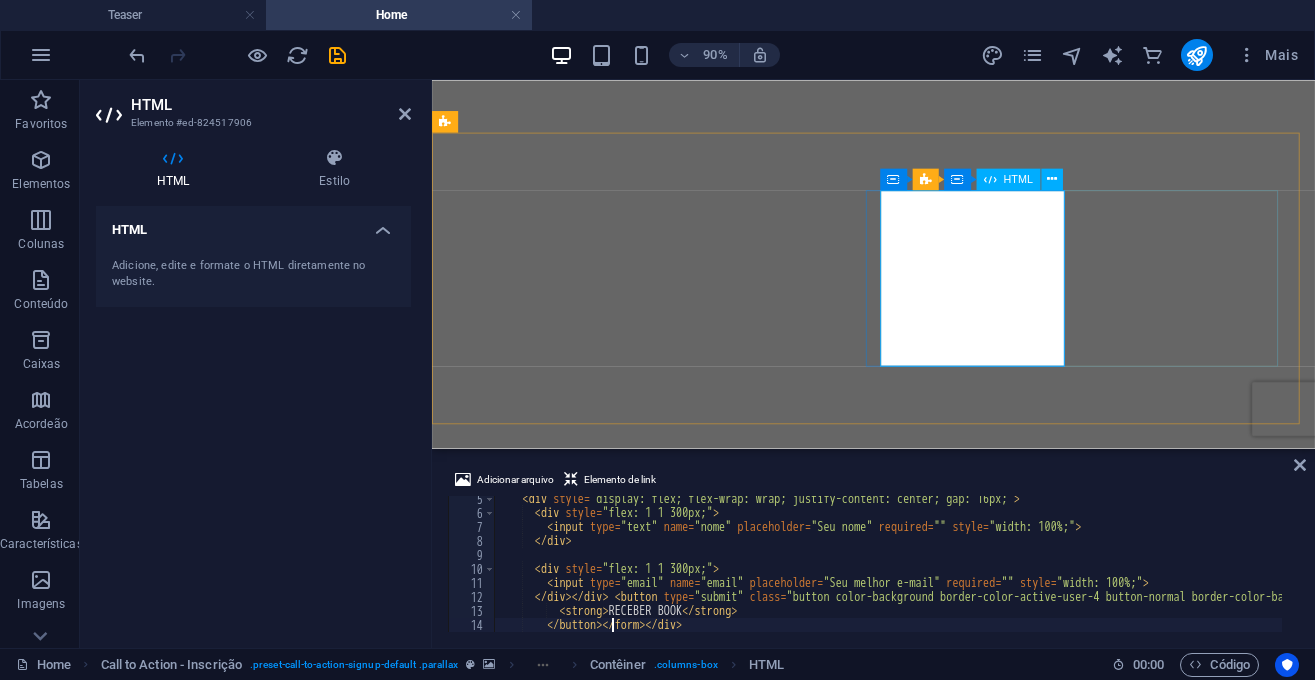 scroll, scrollTop: 6236, scrollLeft: 0, axis: vertical 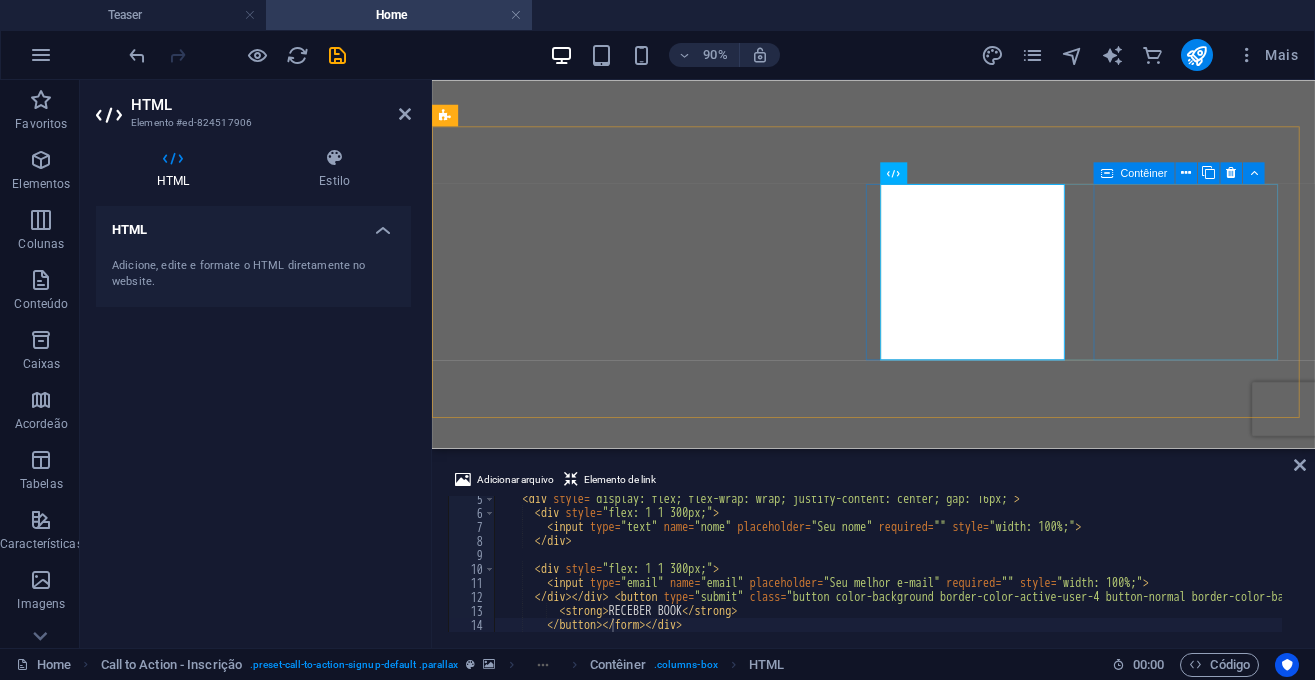 click on "aa" at bounding box center (922, 17641) 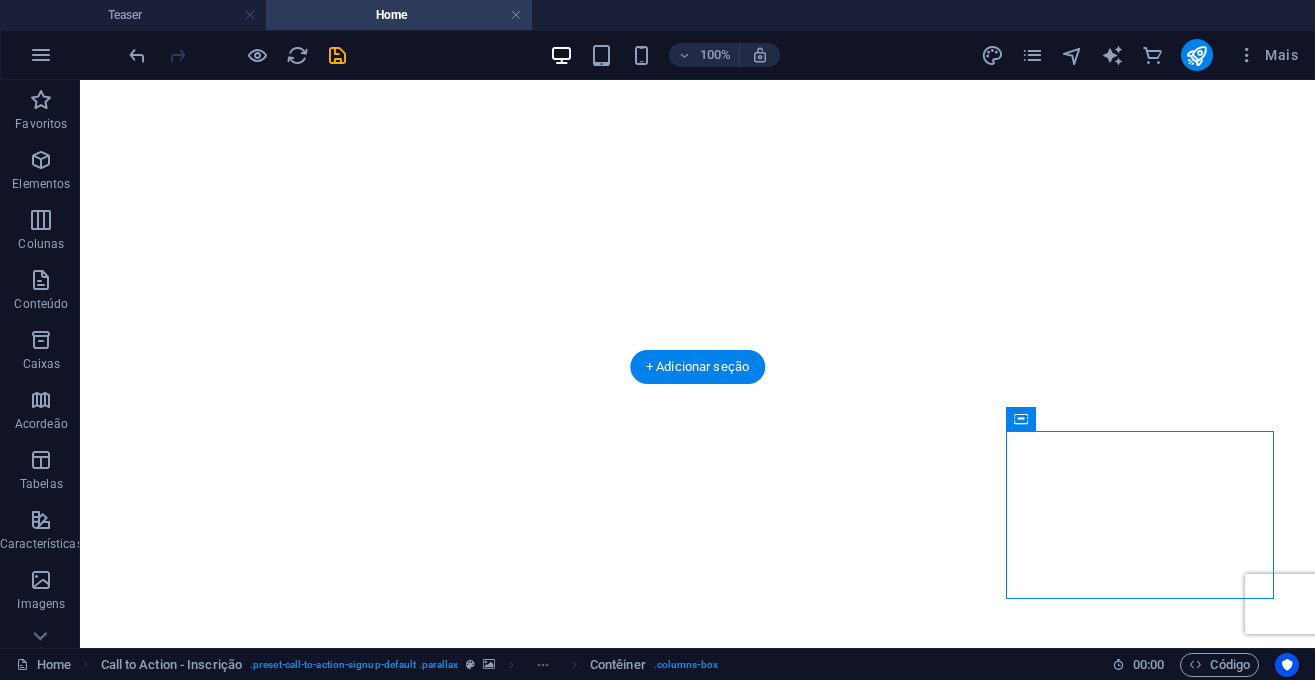 scroll, scrollTop: 6400, scrollLeft: 0, axis: vertical 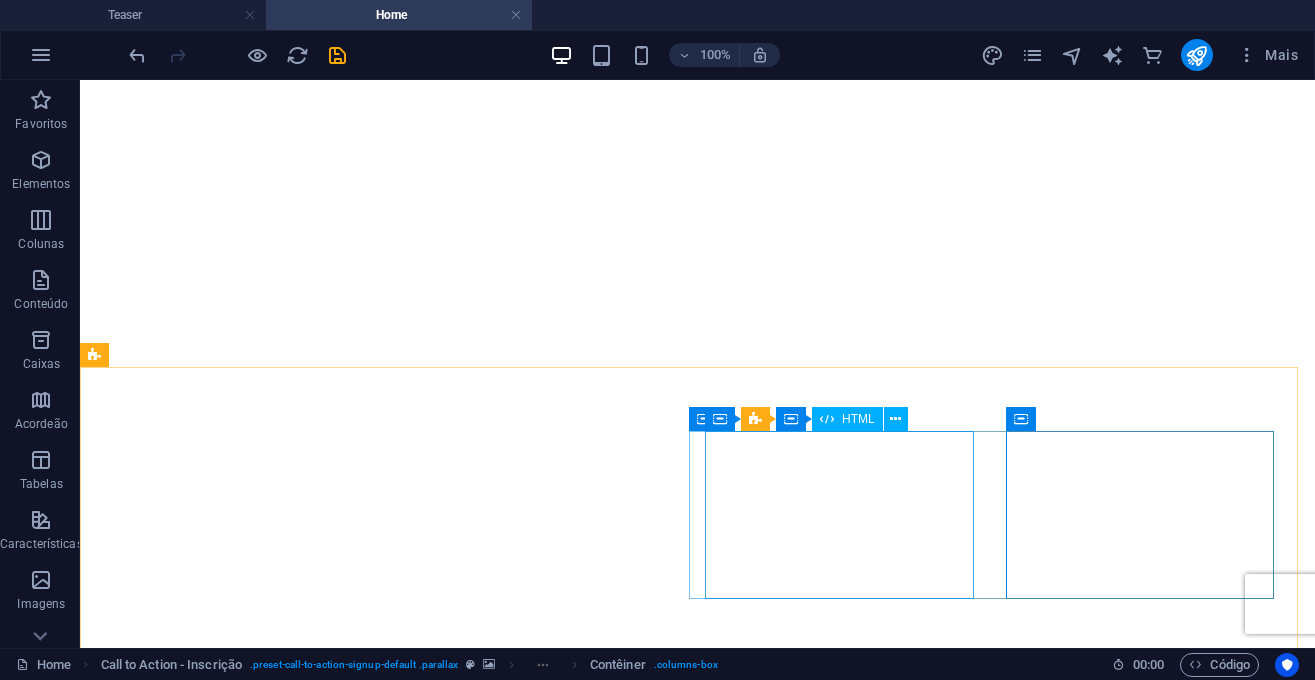 click at bounding box center (827, 419) 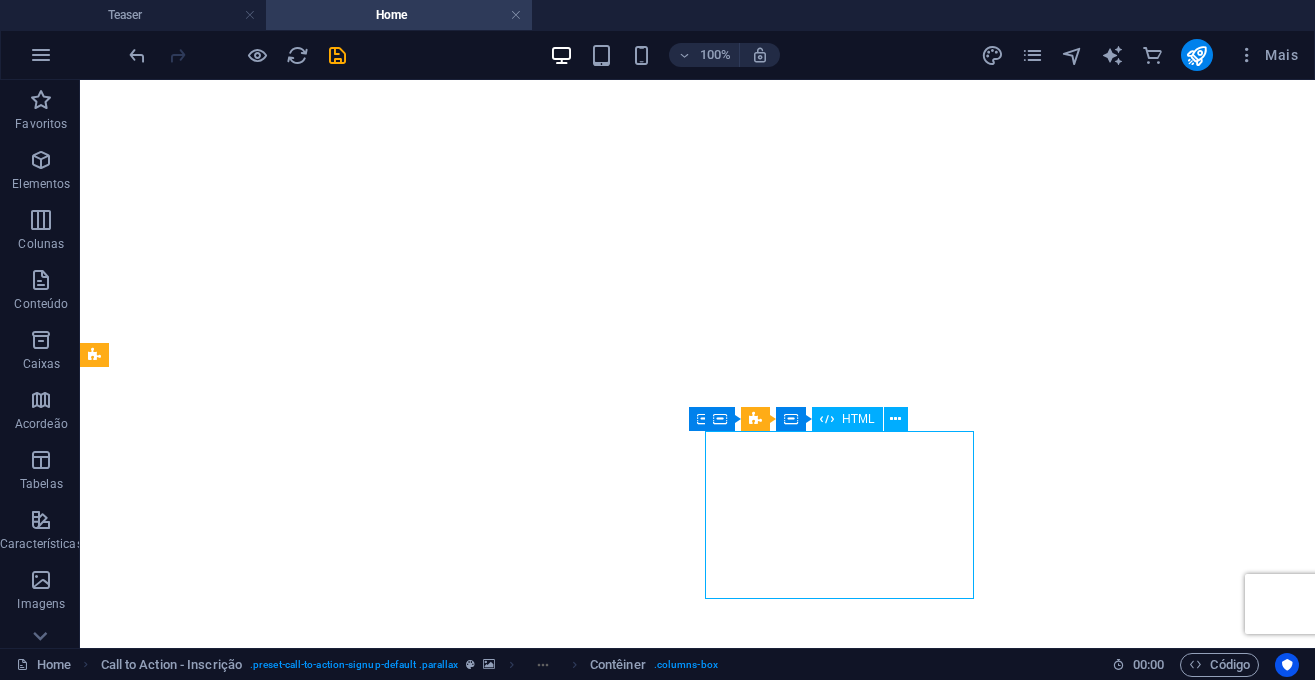 click at bounding box center [827, 419] 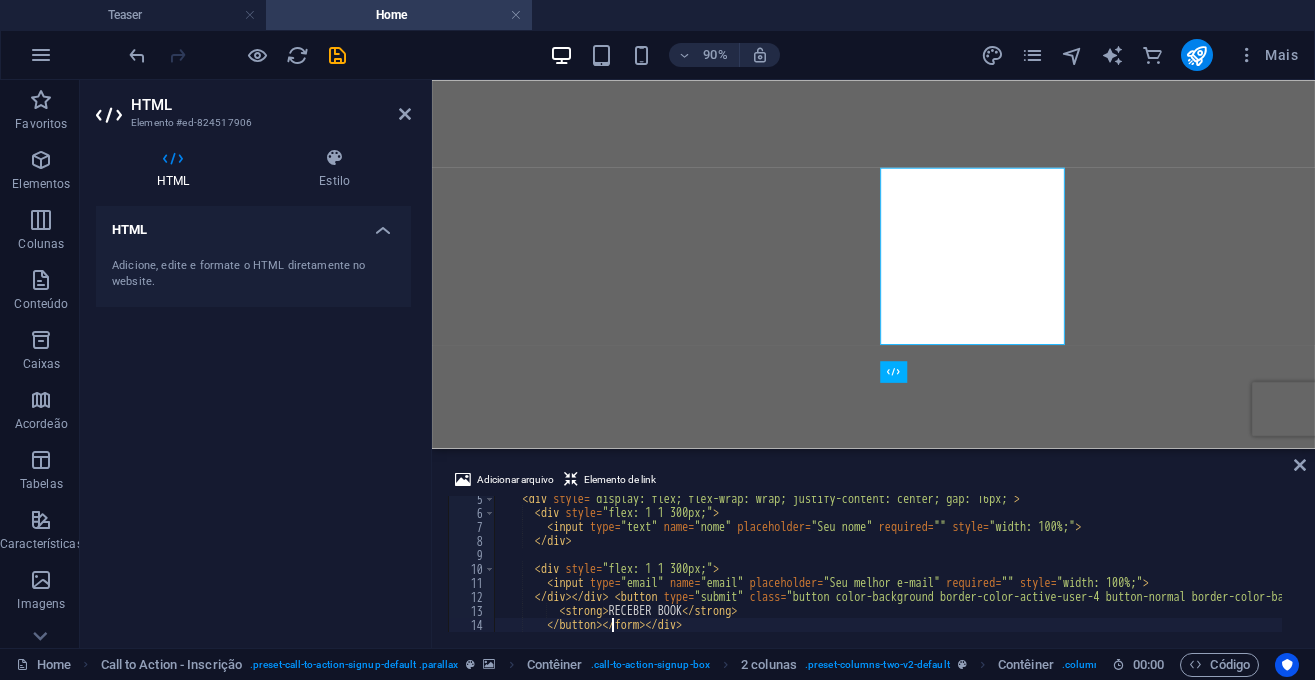 scroll, scrollTop: 6253, scrollLeft: 0, axis: vertical 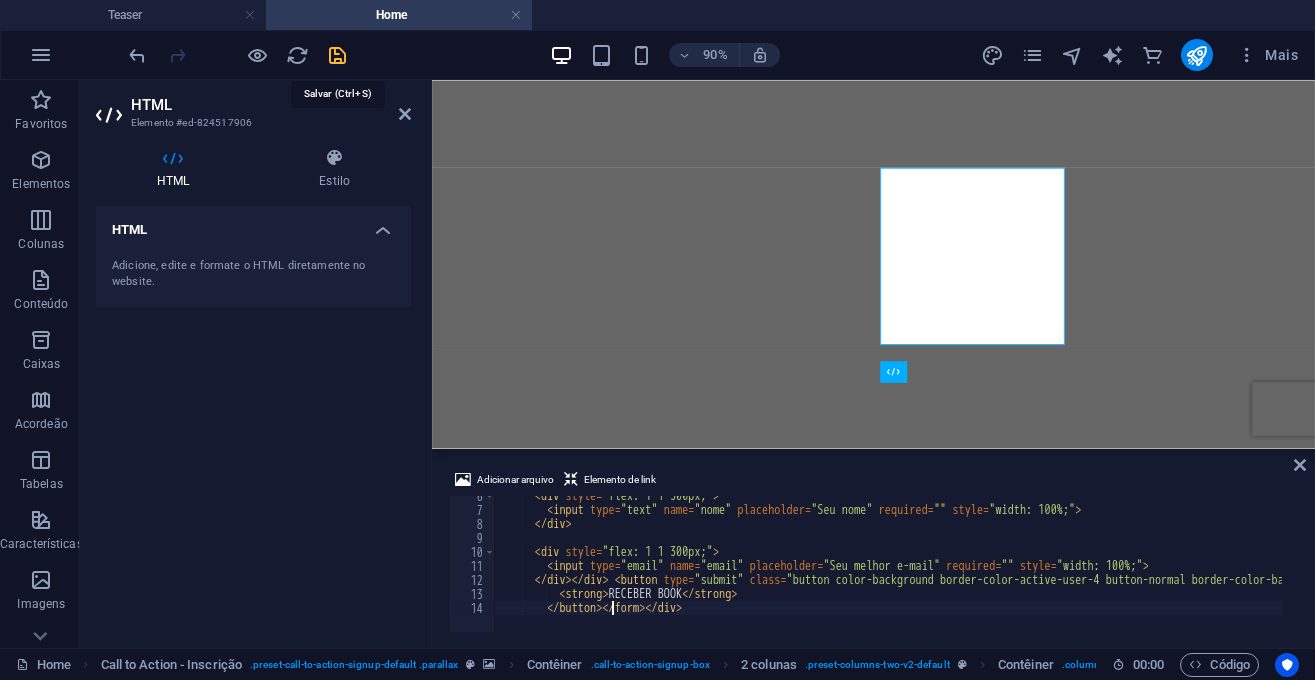 click at bounding box center (337, 55) 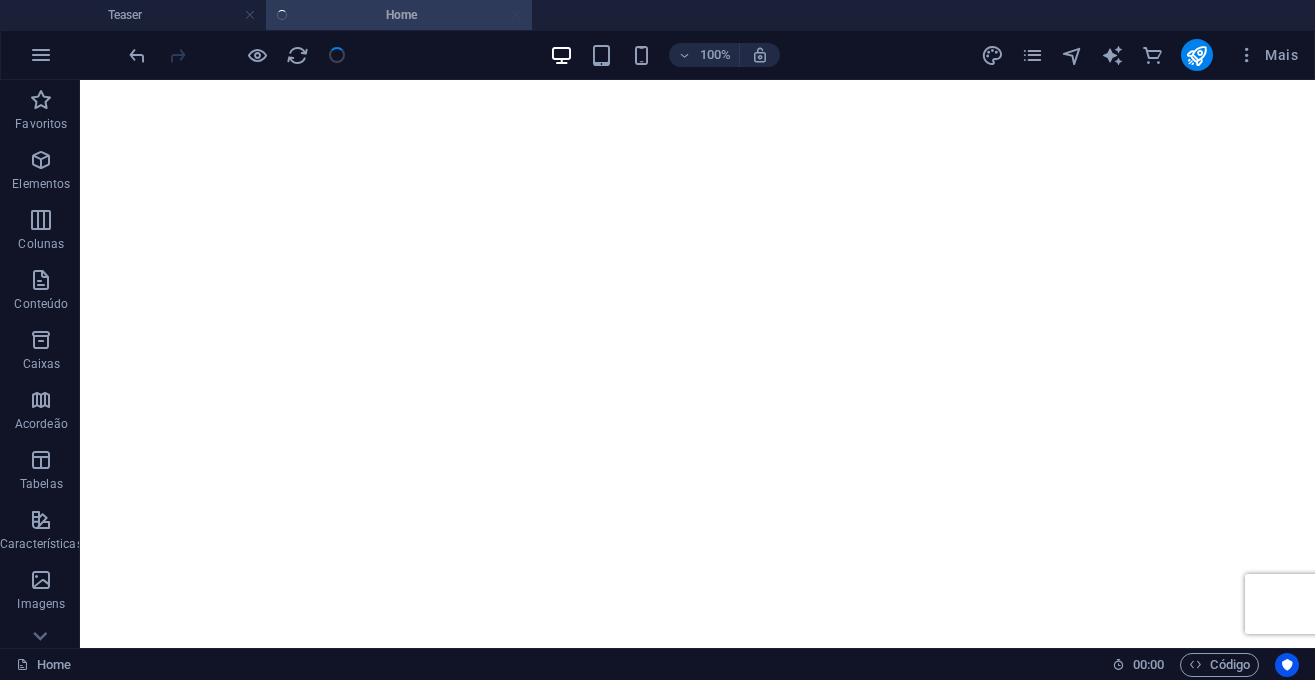 scroll, scrollTop: 6417, scrollLeft: 0, axis: vertical 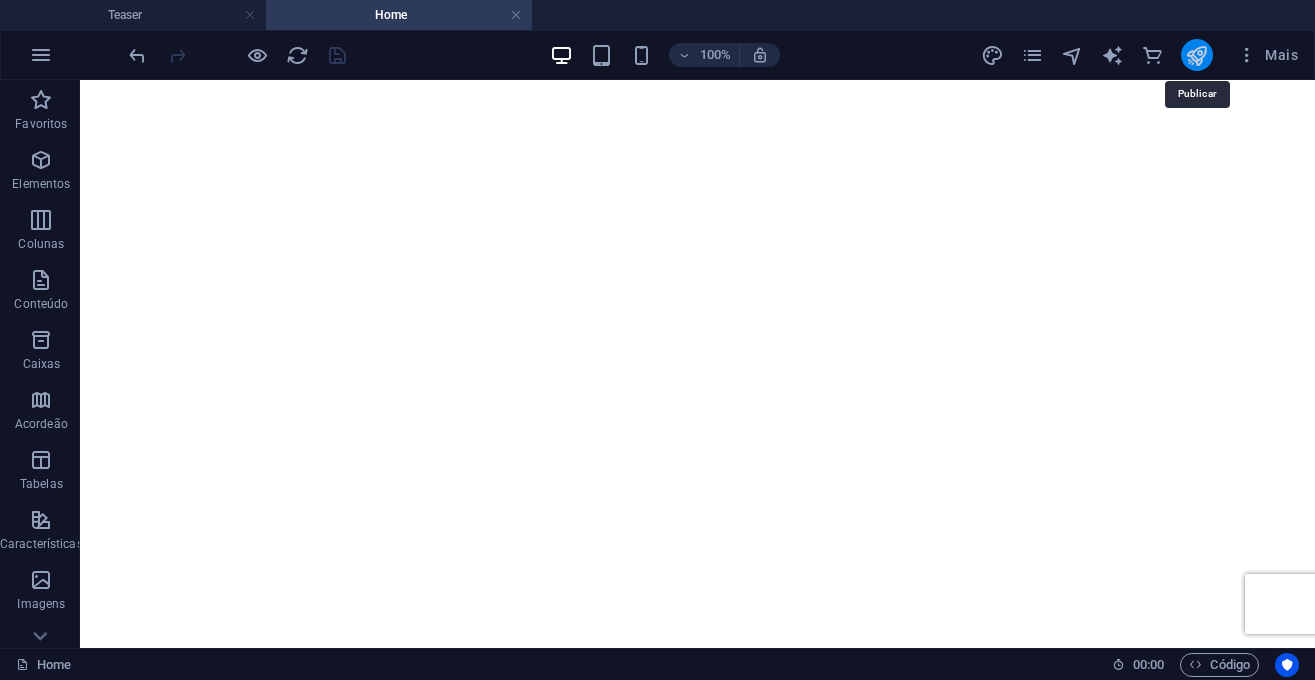 click at bounding box center (1196, 55) 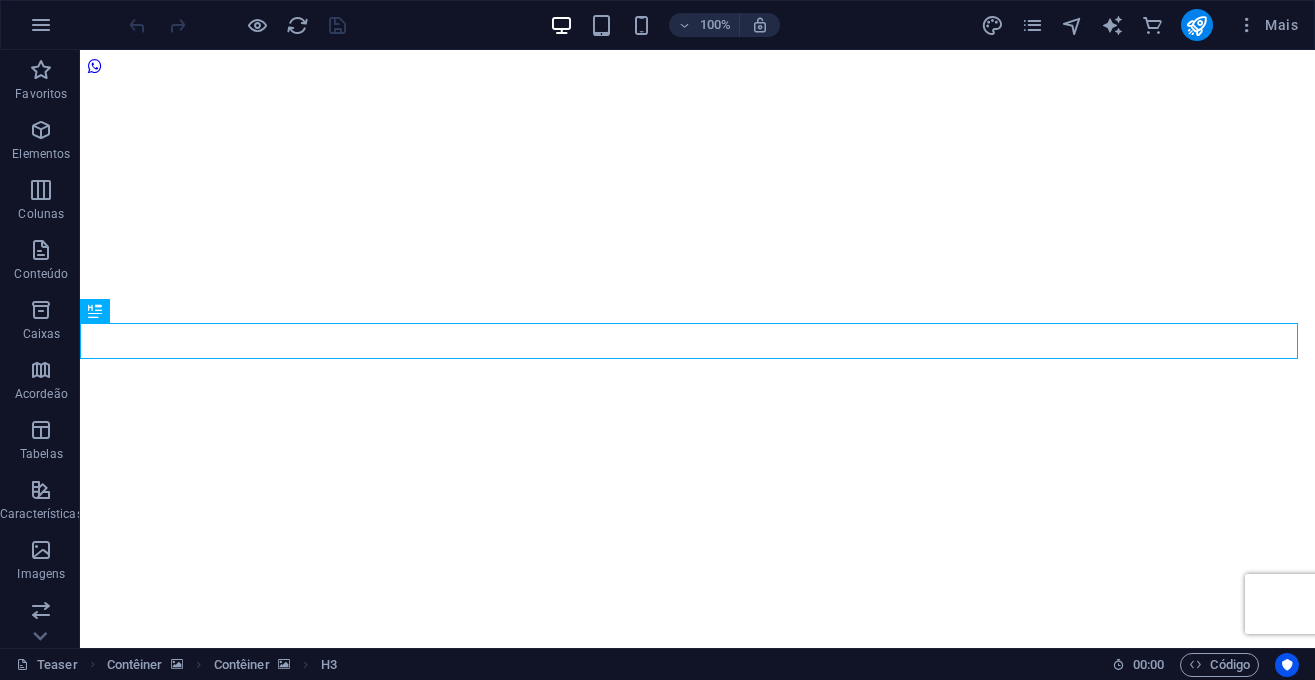 scroll, scrollTop: 2959, scrollLeft: 0, axis: vertical 